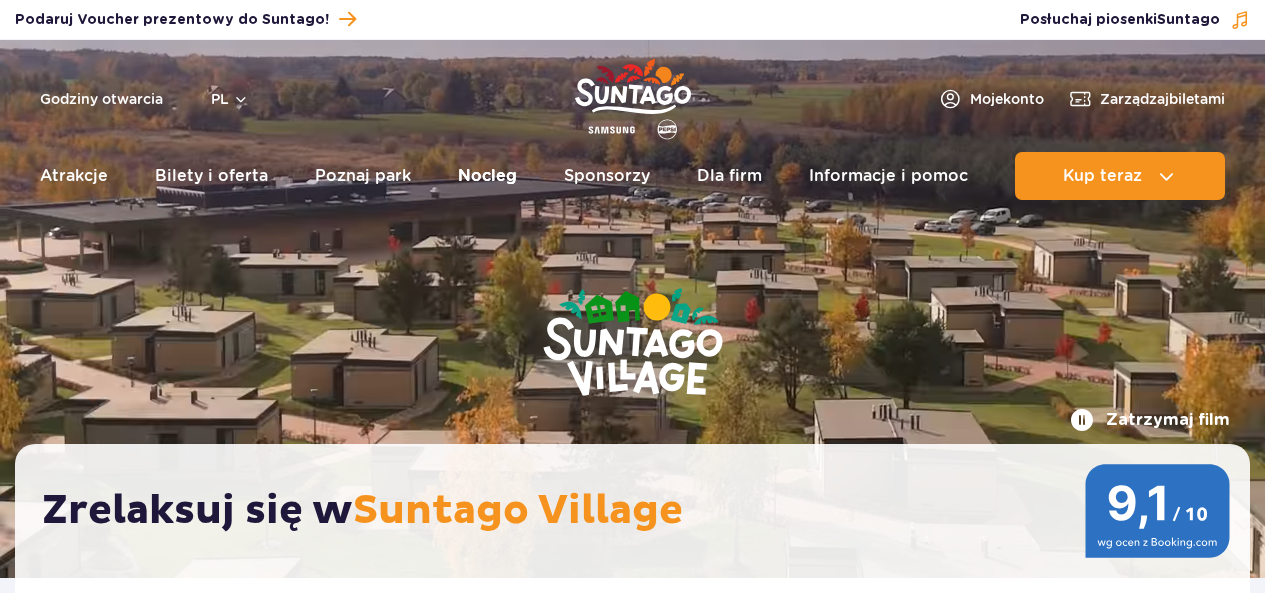 scroll, scrollTop: 0, scrollLeft: 0, axis: both 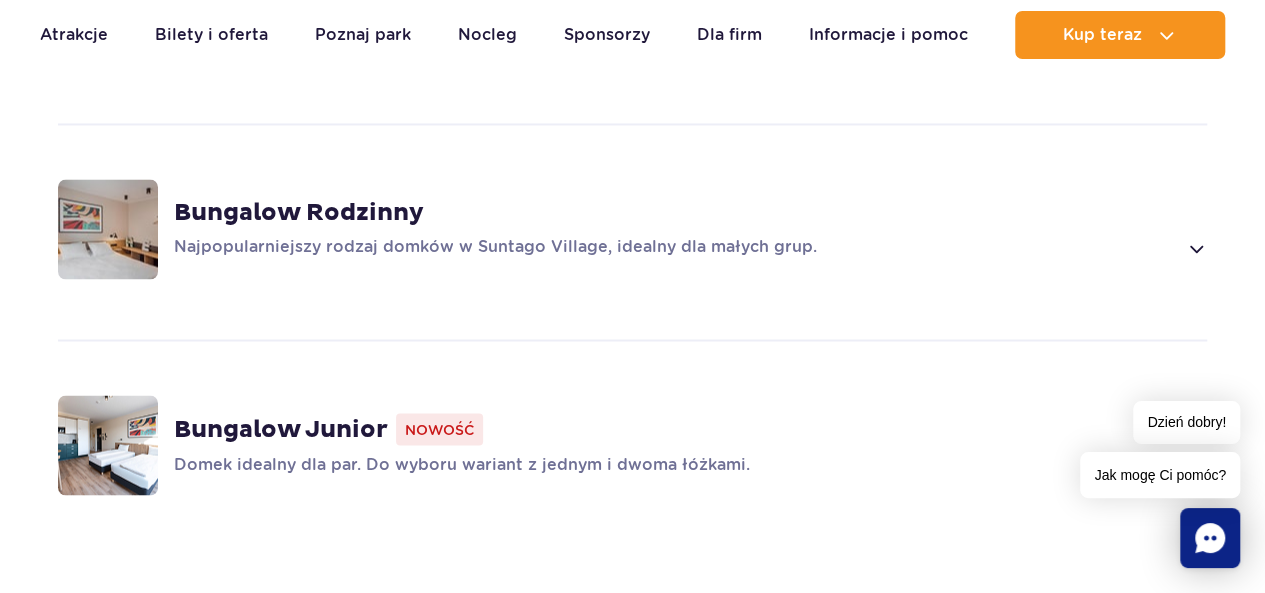 click at bounding box center (1195, 248) 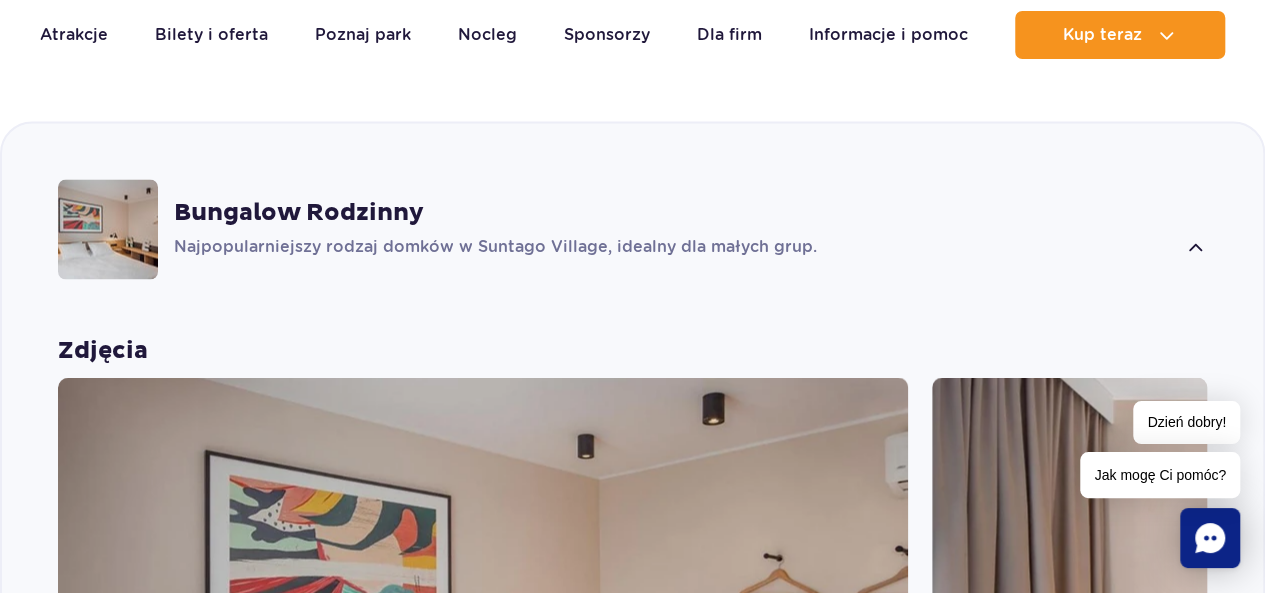 scroll, scrollTop: 1616, scrollLeft: 0, axis: vertical 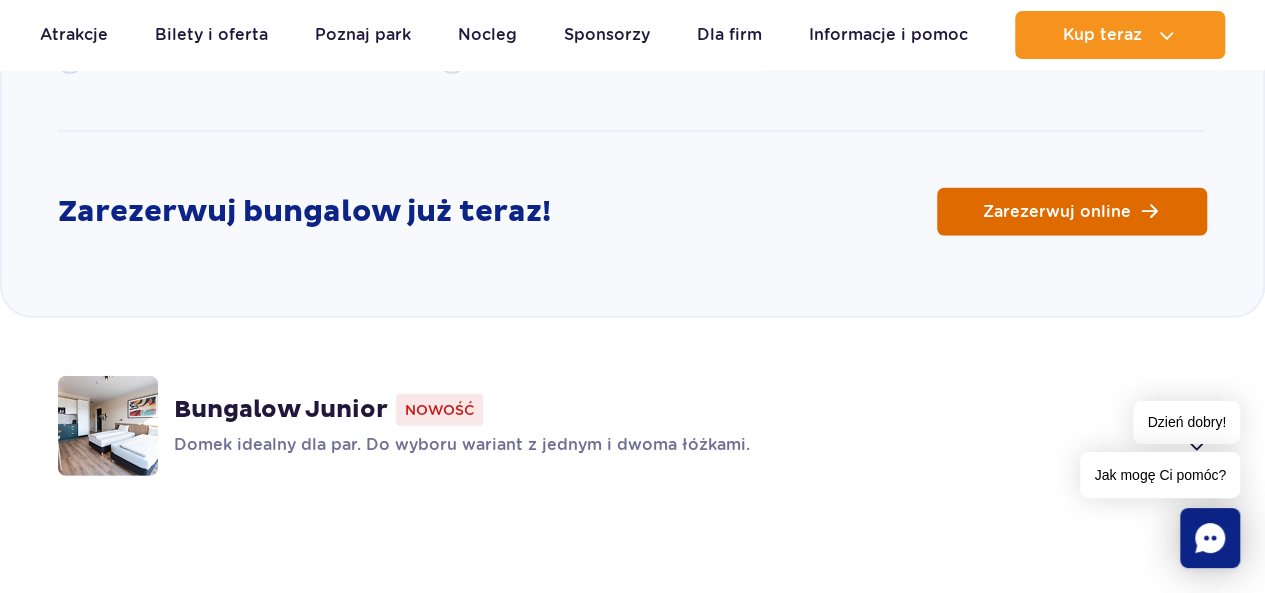 click on "Zarezerwuj online" at bounding box center (1072, 212) 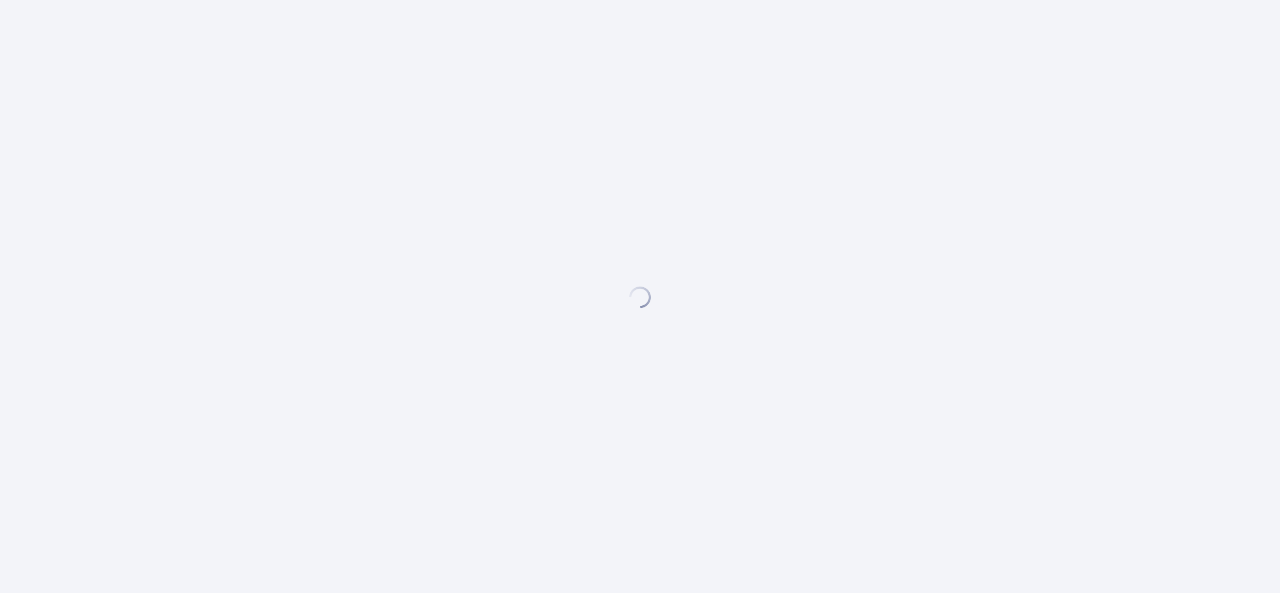 scroll, scrollTop: 0, scrollLeft: 0, axis: both 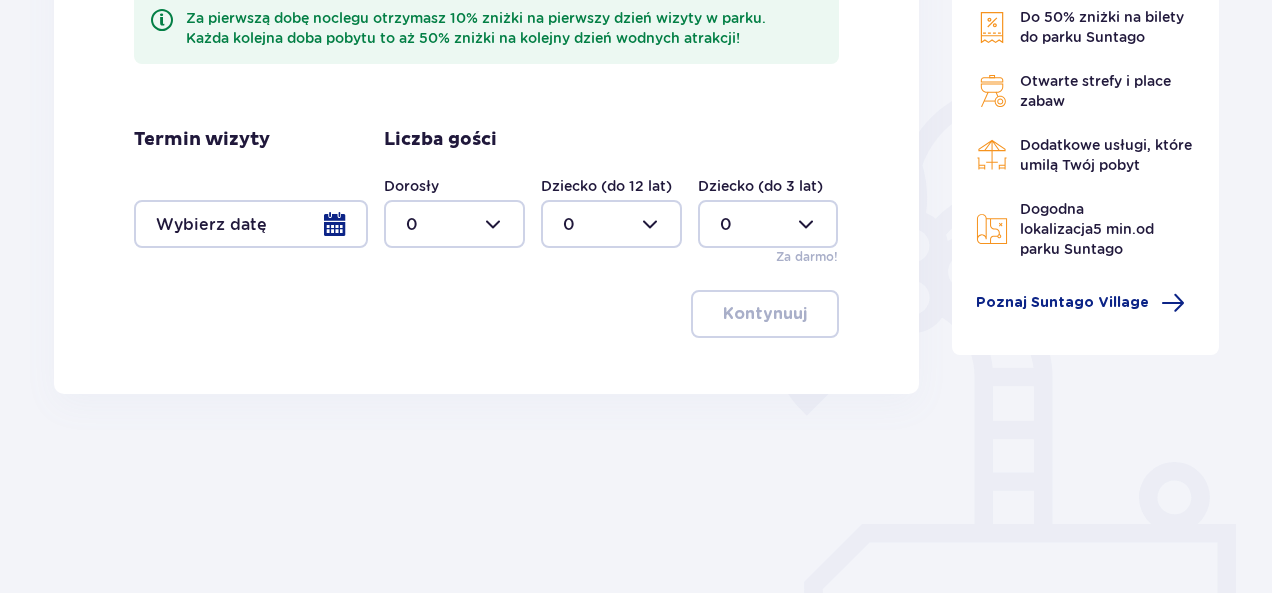 click at bounding box center (454, 224) 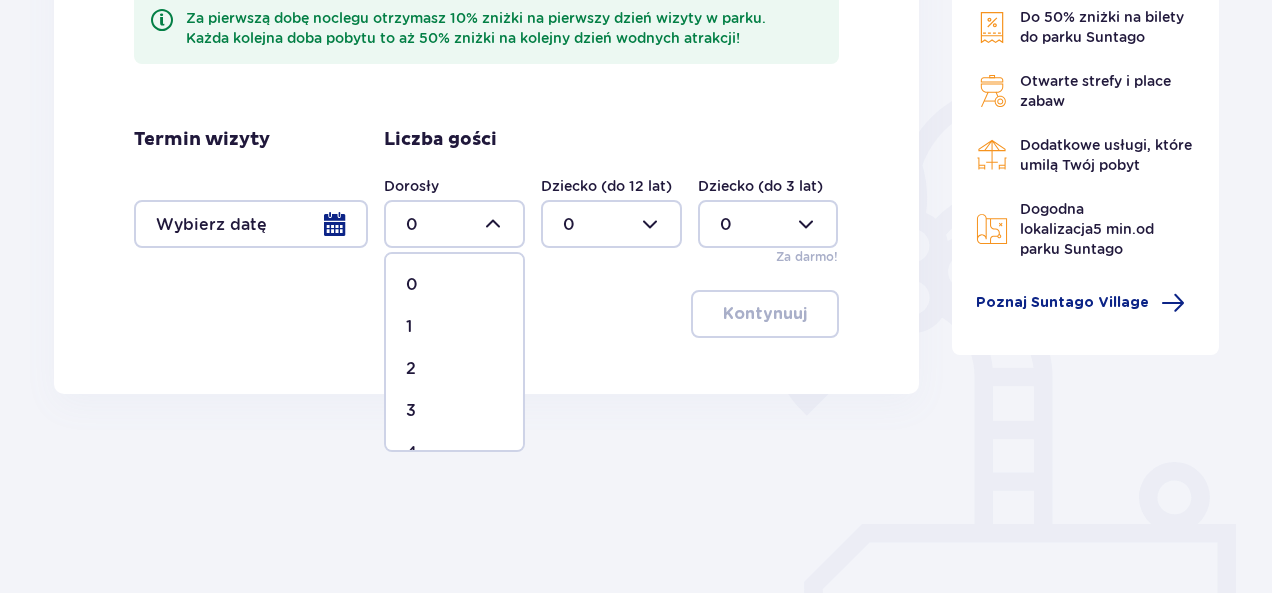 click on "3" at bounding box center [454, 411] 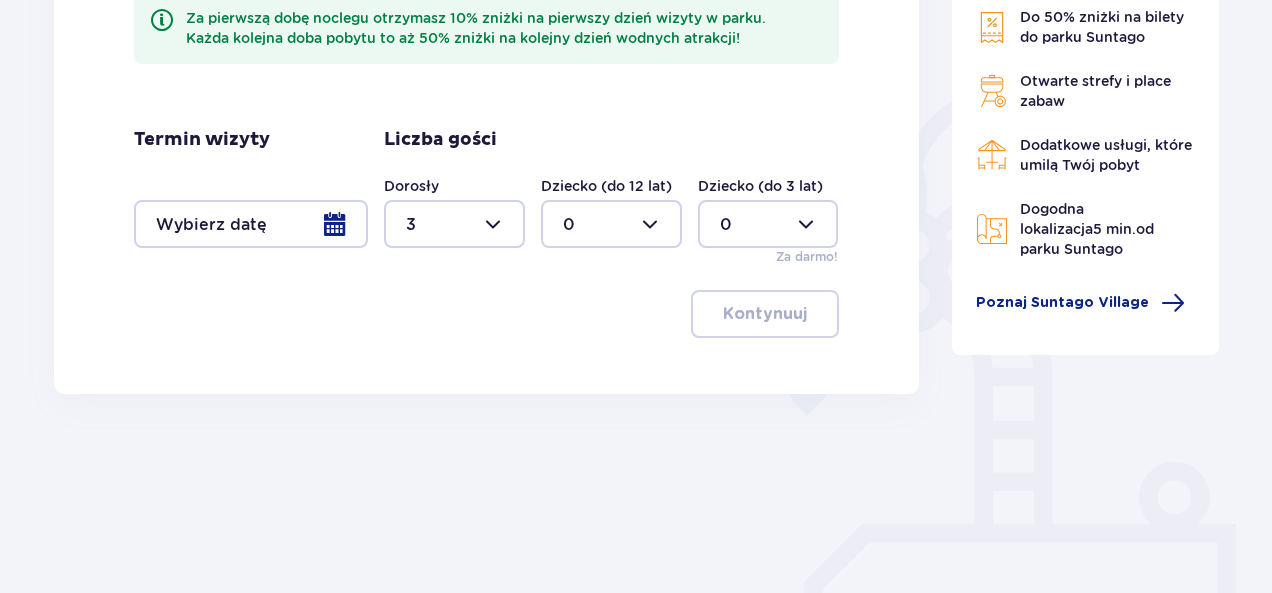 click at bounding box center [611, 224] 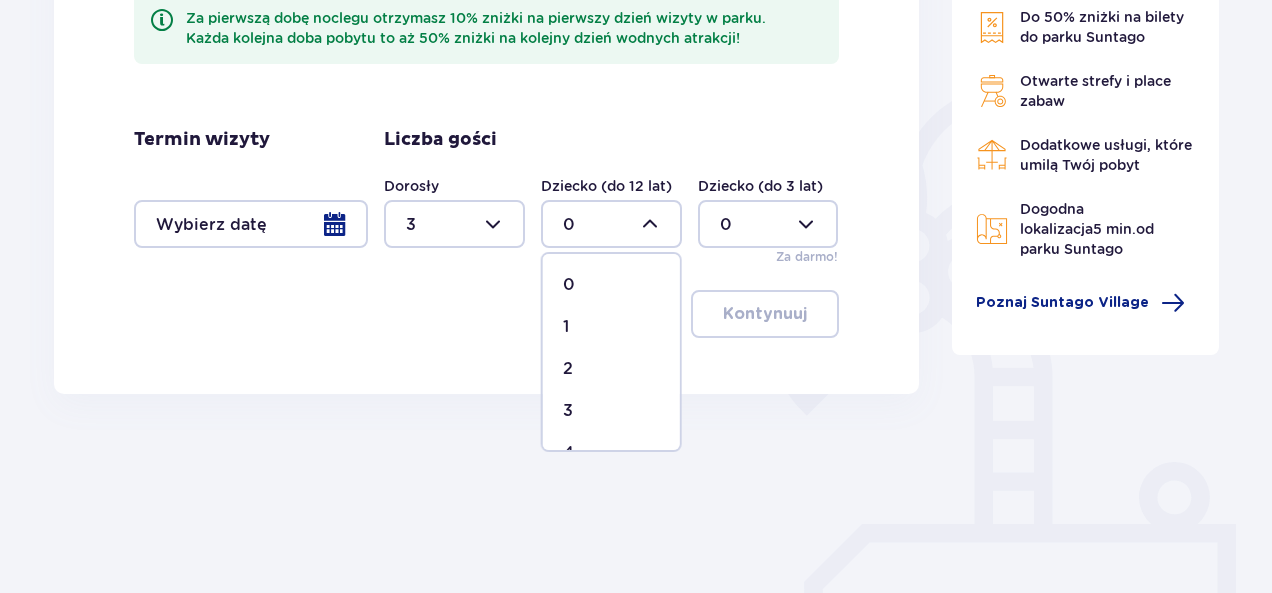 click on "2" at bounding box center (611, 369) 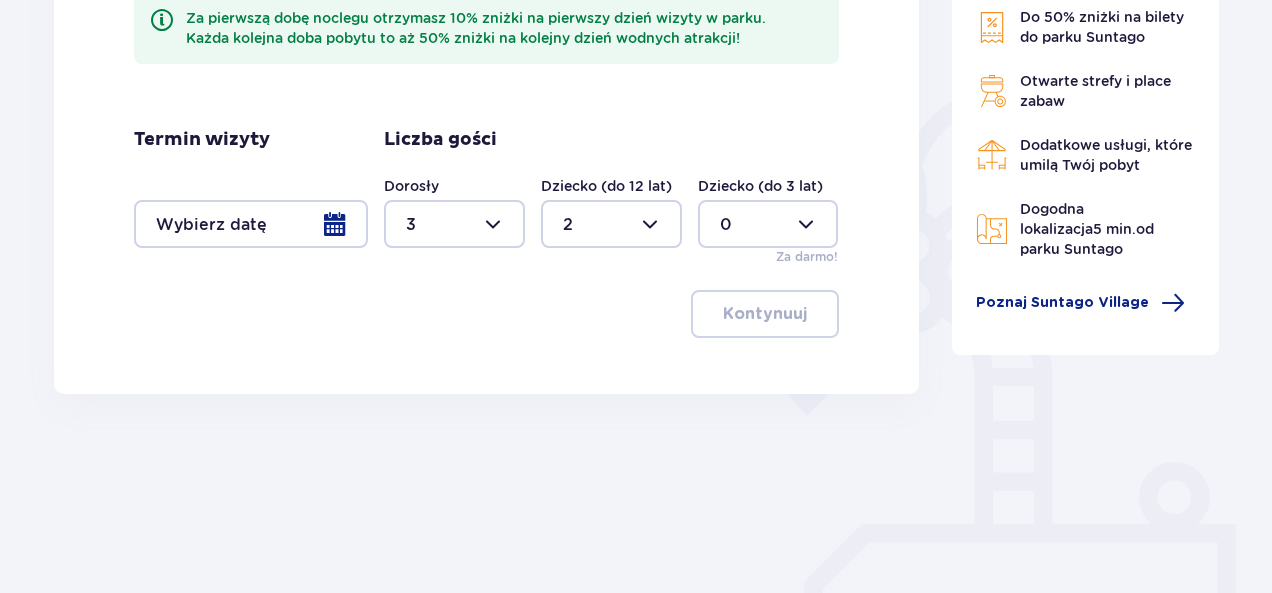 type on "2" 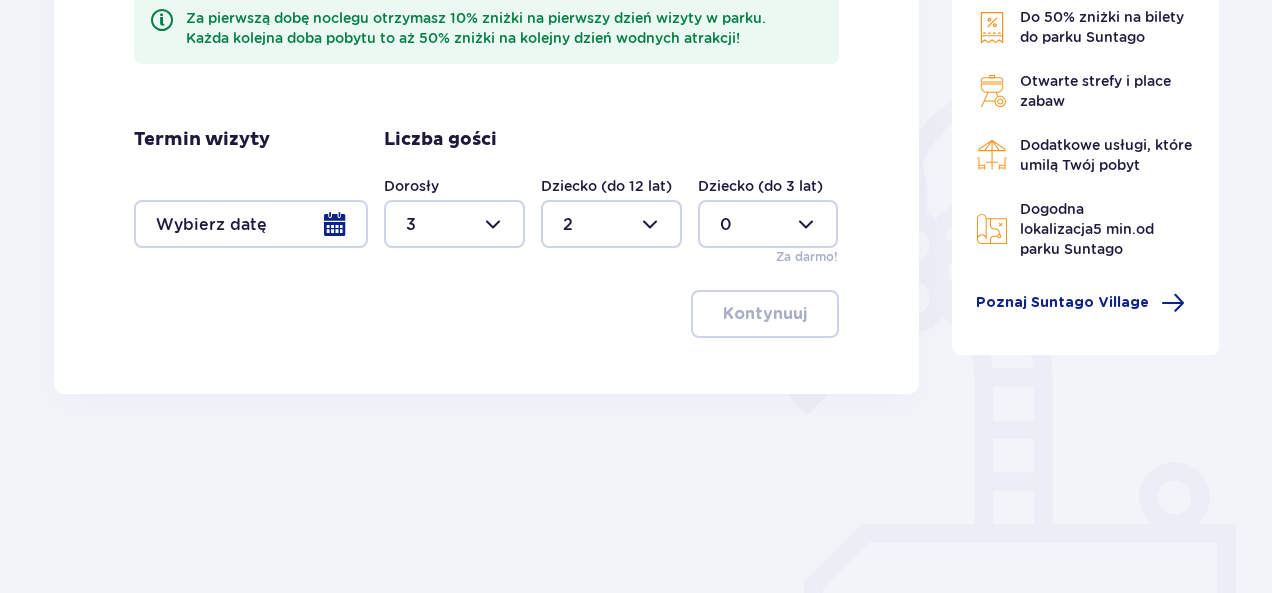 click at bounding box center [251, 224] 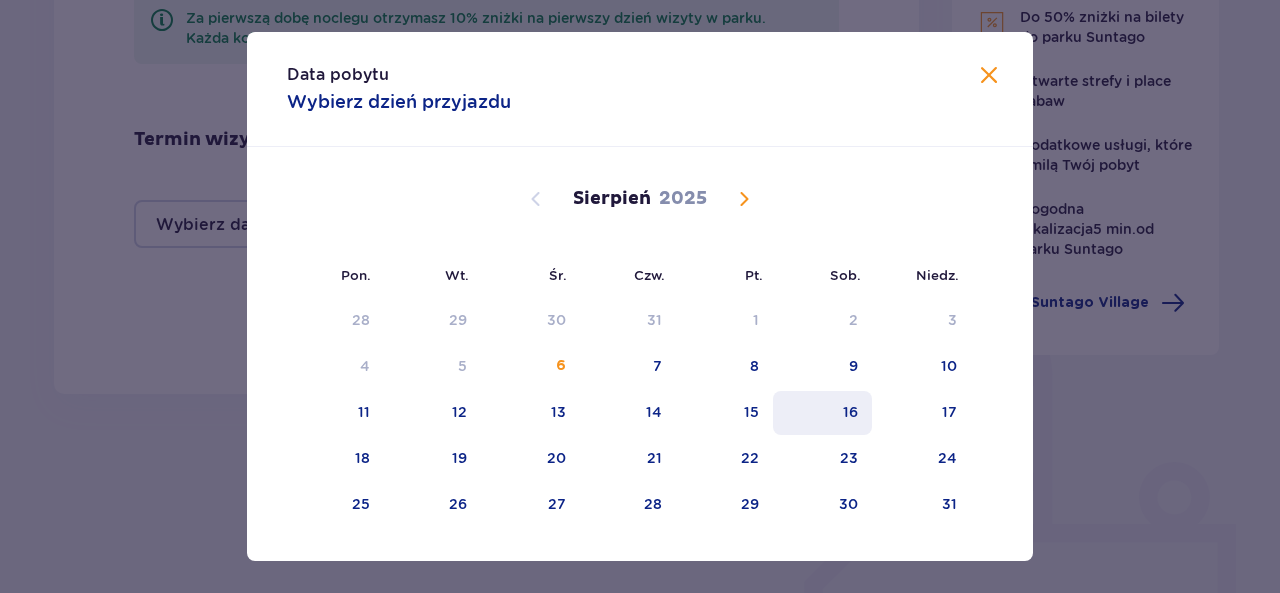 click on "16" at bounding box center [822, 413] 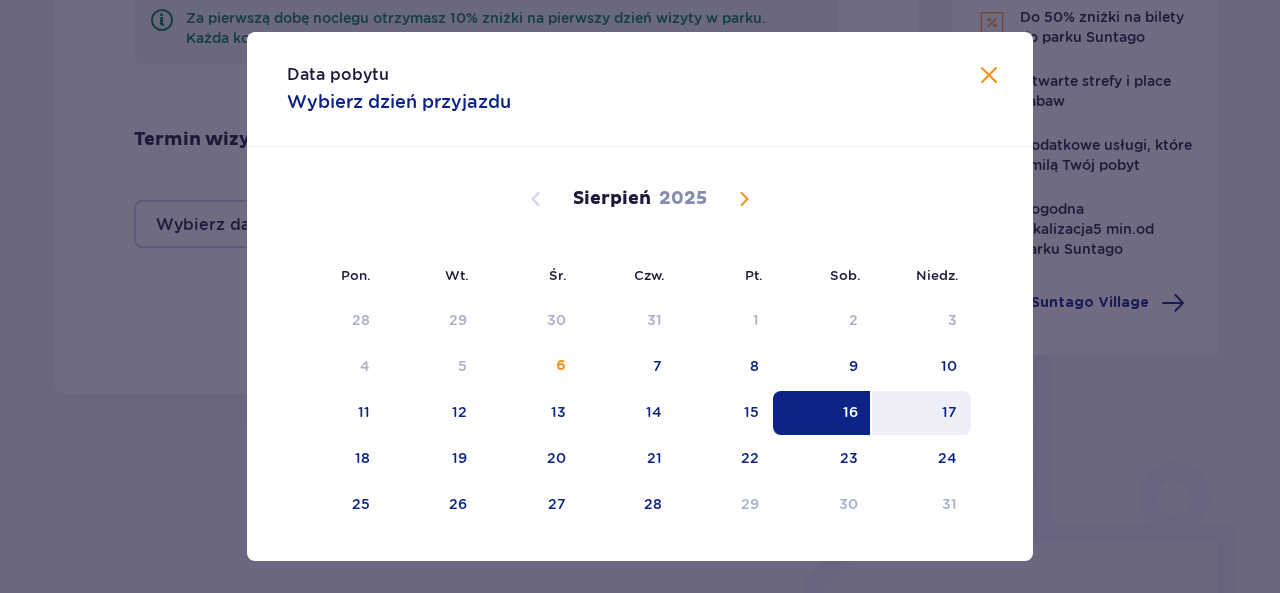 click on "17" at bounding box center (949, 412) 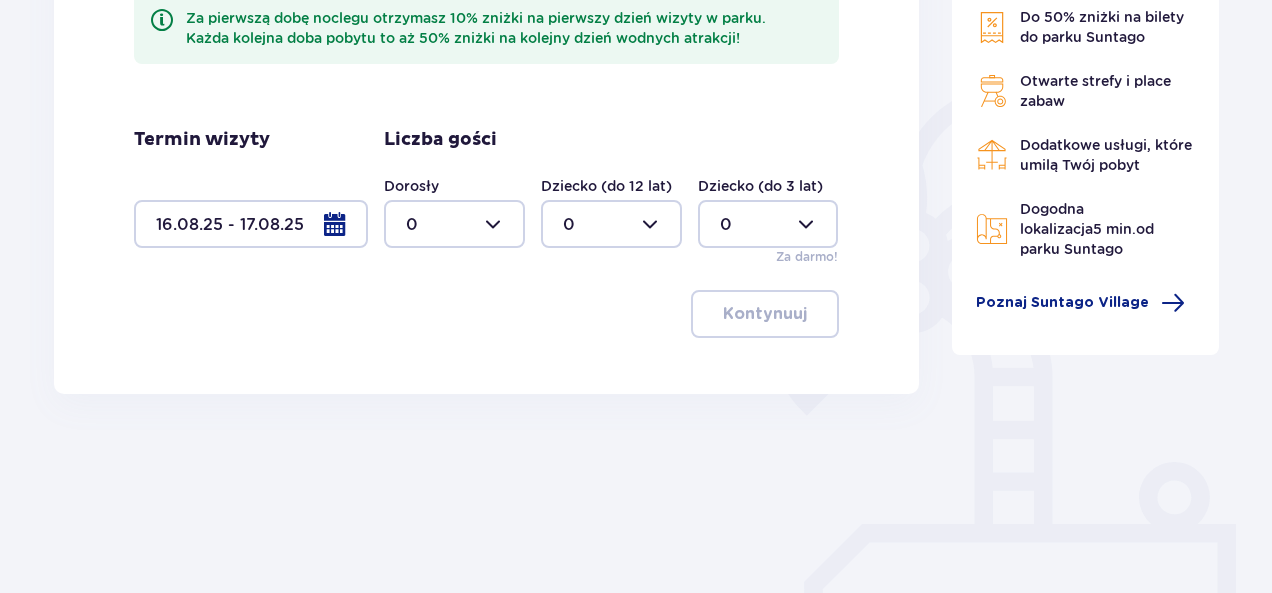 click at bounding box center [251, 224] 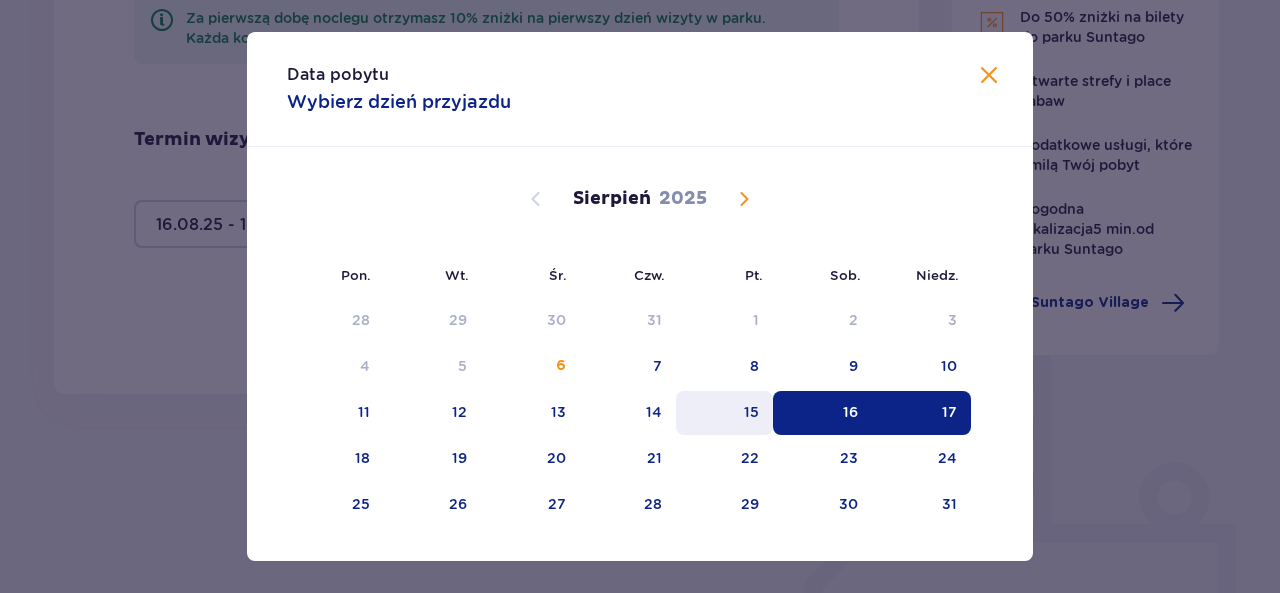 click on "15" at bounding box center [724, 413] 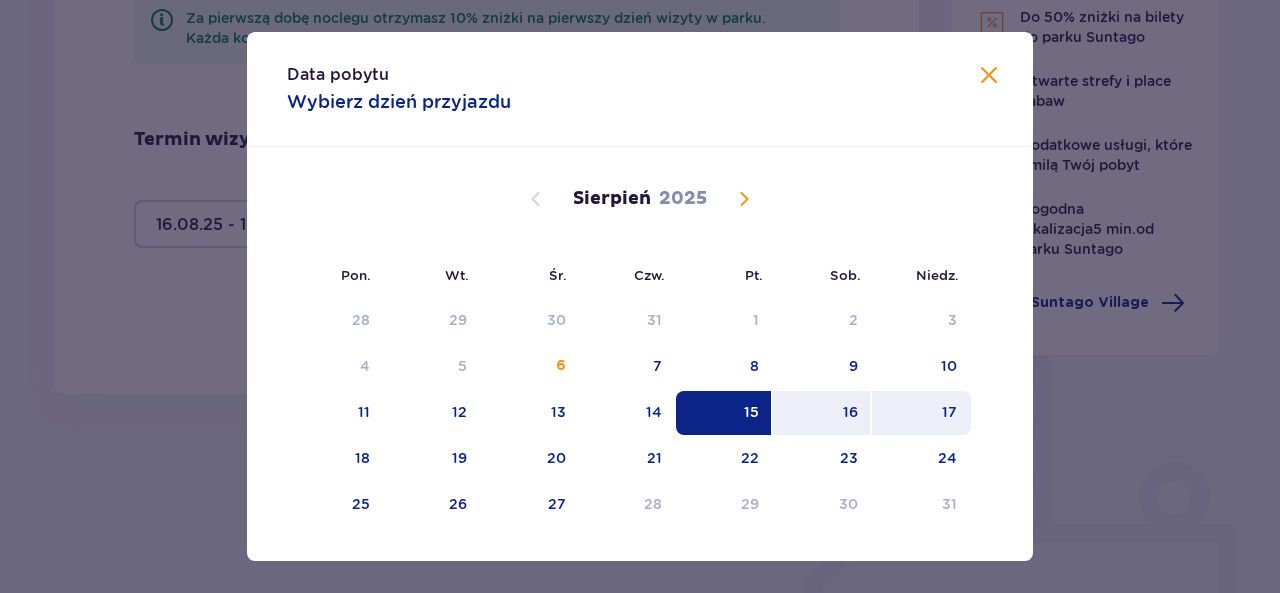 click on "17" at bounding box center [949, 412] 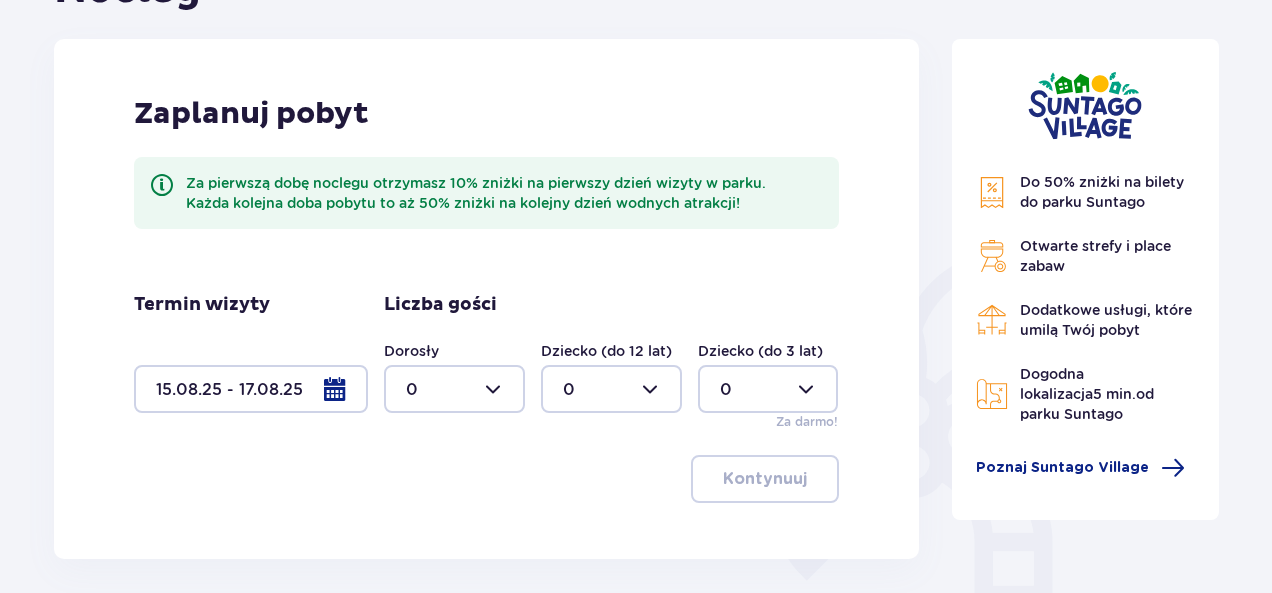 scroll, scrollTop: 250, scrollLeft: 0, axis: vertical 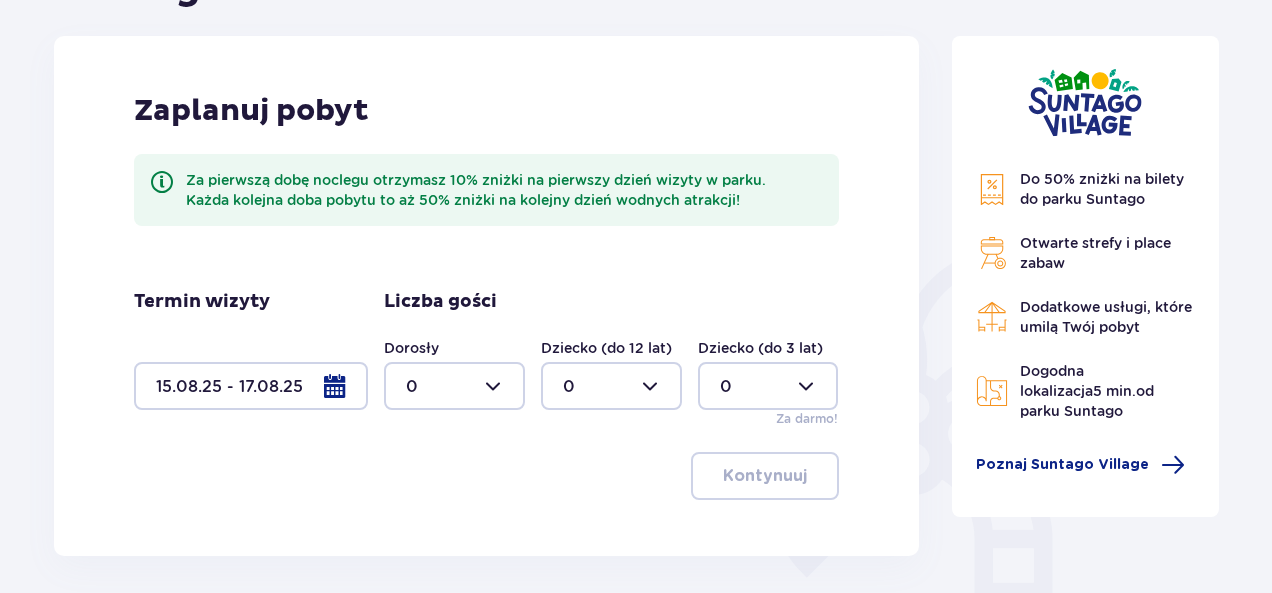 click at bounding box center (454, 386) 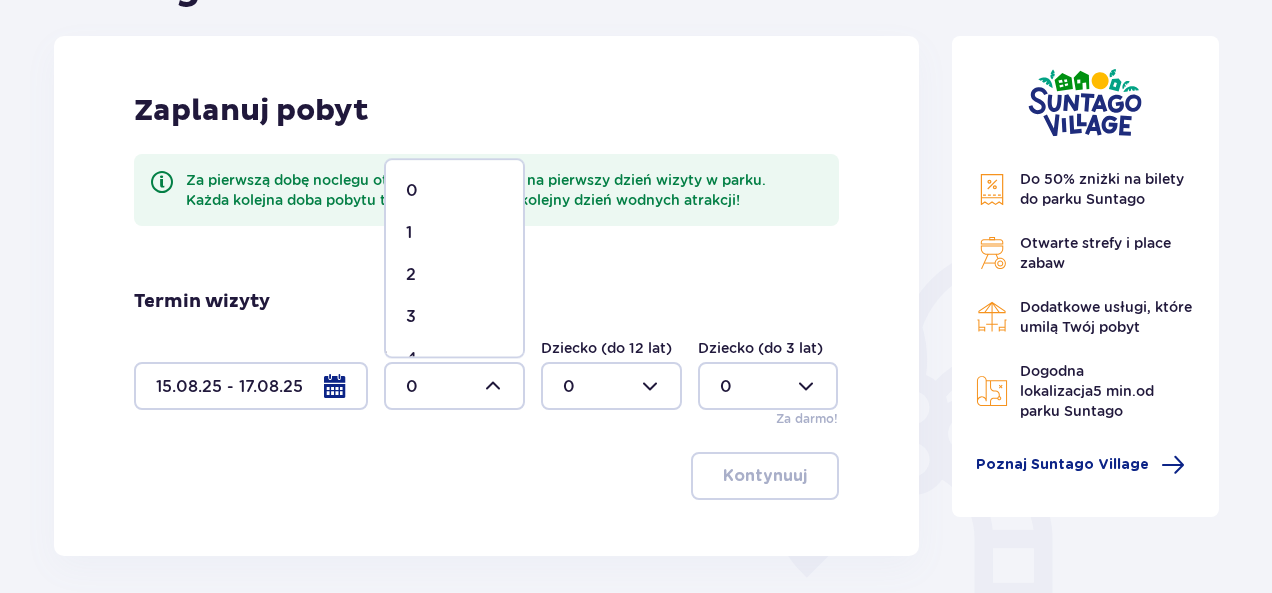 click on "3" at bounding box center (454, 317) 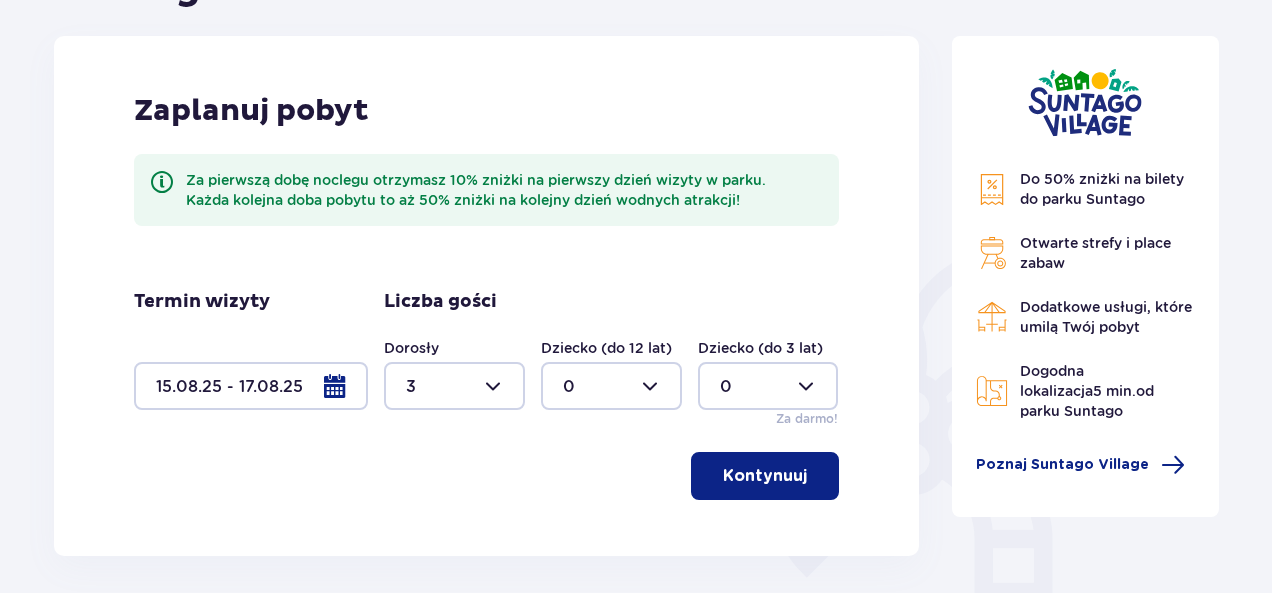 click at bounding box center [611, 386] 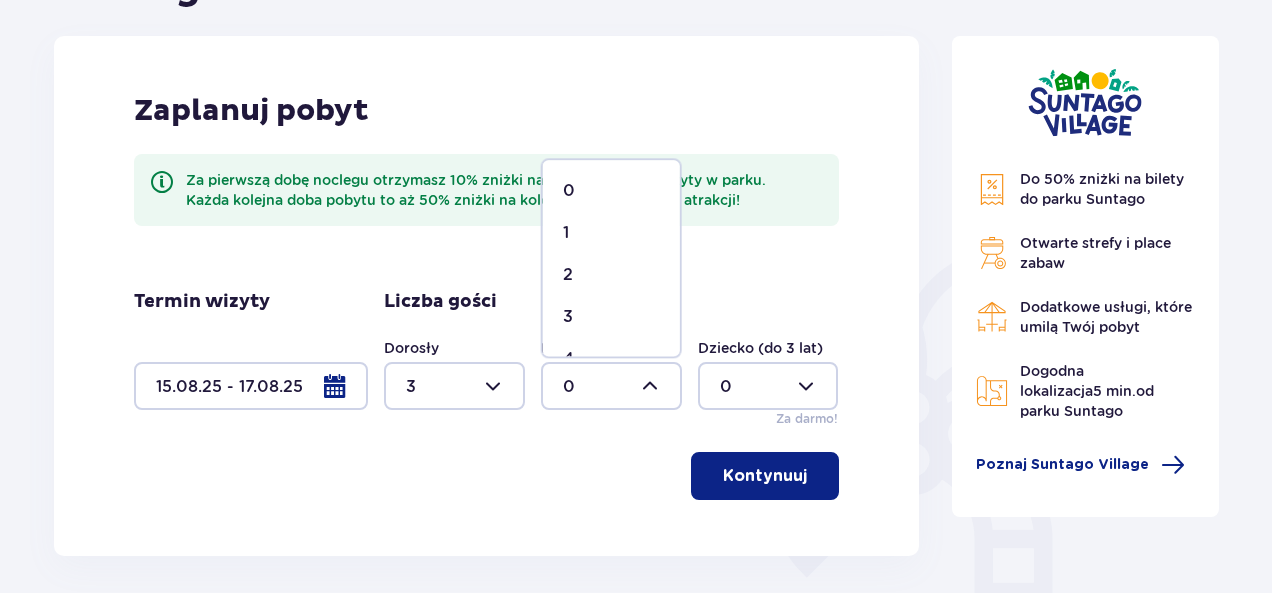 click on "2" at bounding box center (611, 275) 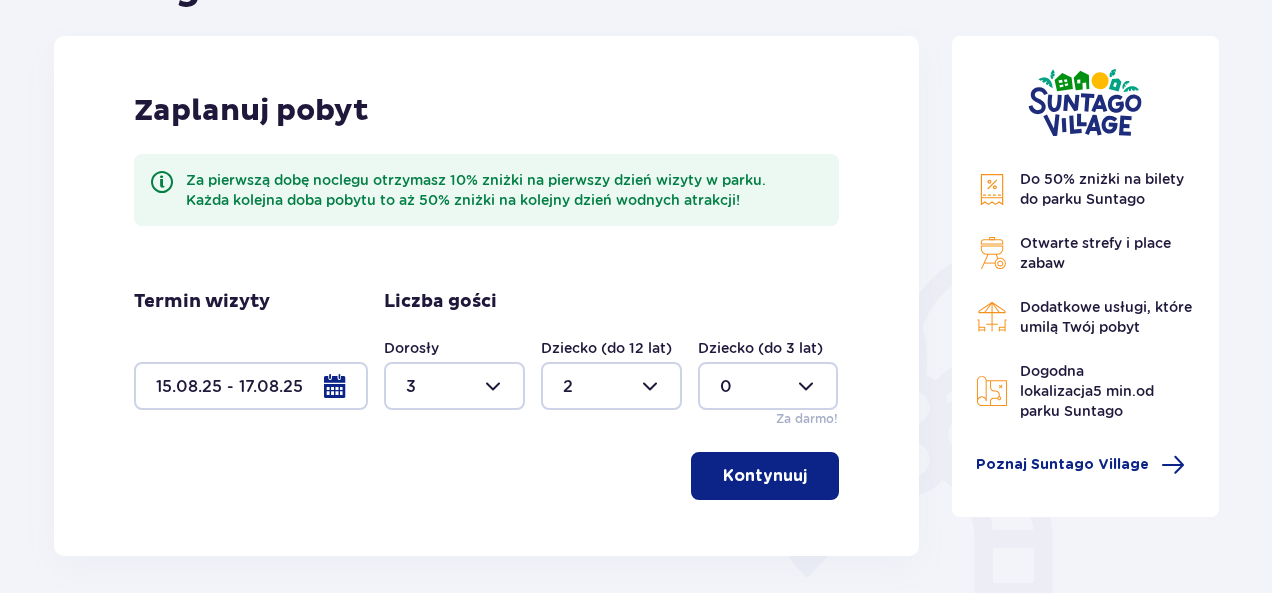 click on "Kontynuuj" at bounding box center (765, 476) 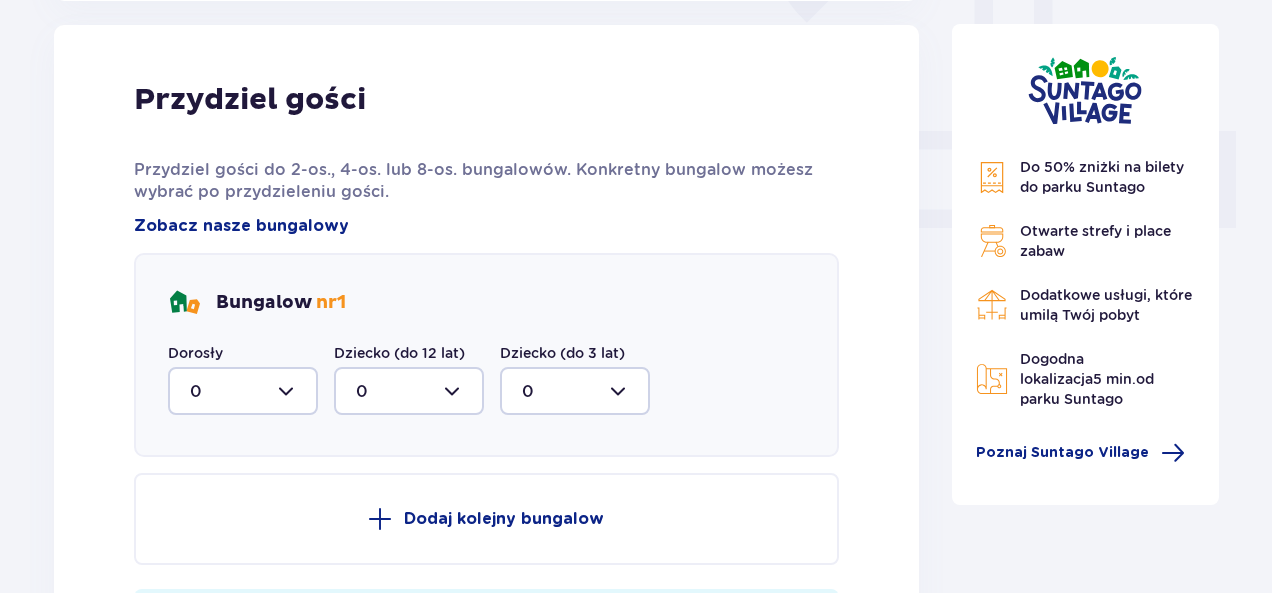 scroll, scrollTop: 806, scrollLeft: 0, axis: vertical 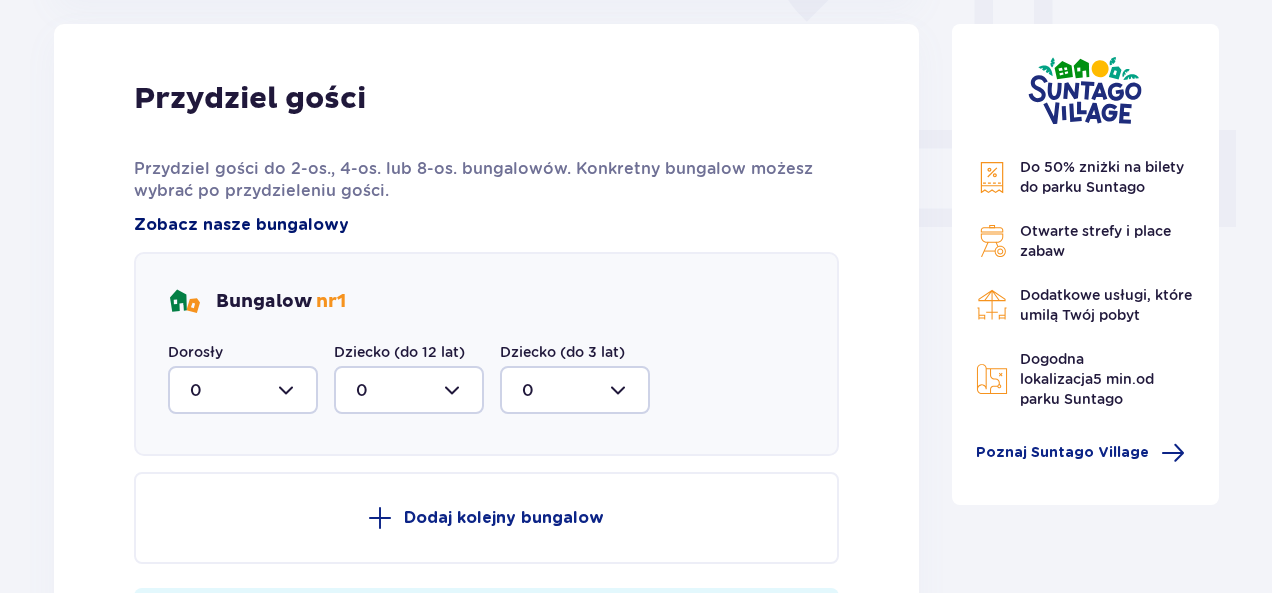 click on "Zobacz nasze bungalowy" at bounding box center [241, 225] 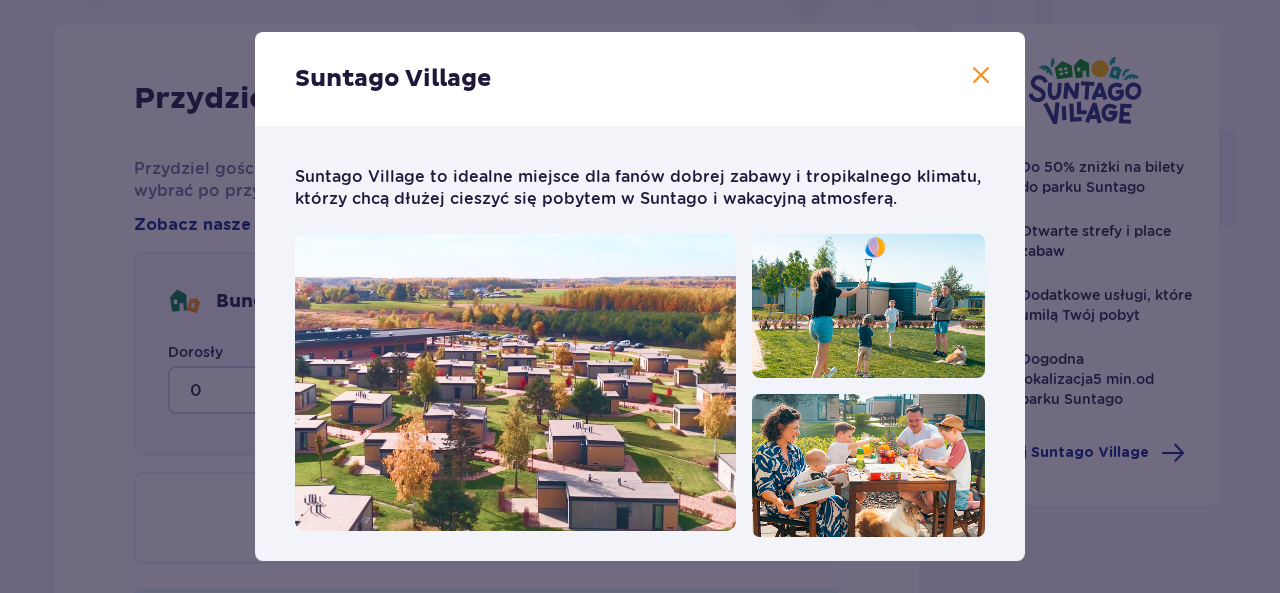 click at bounding box center [981, 76] 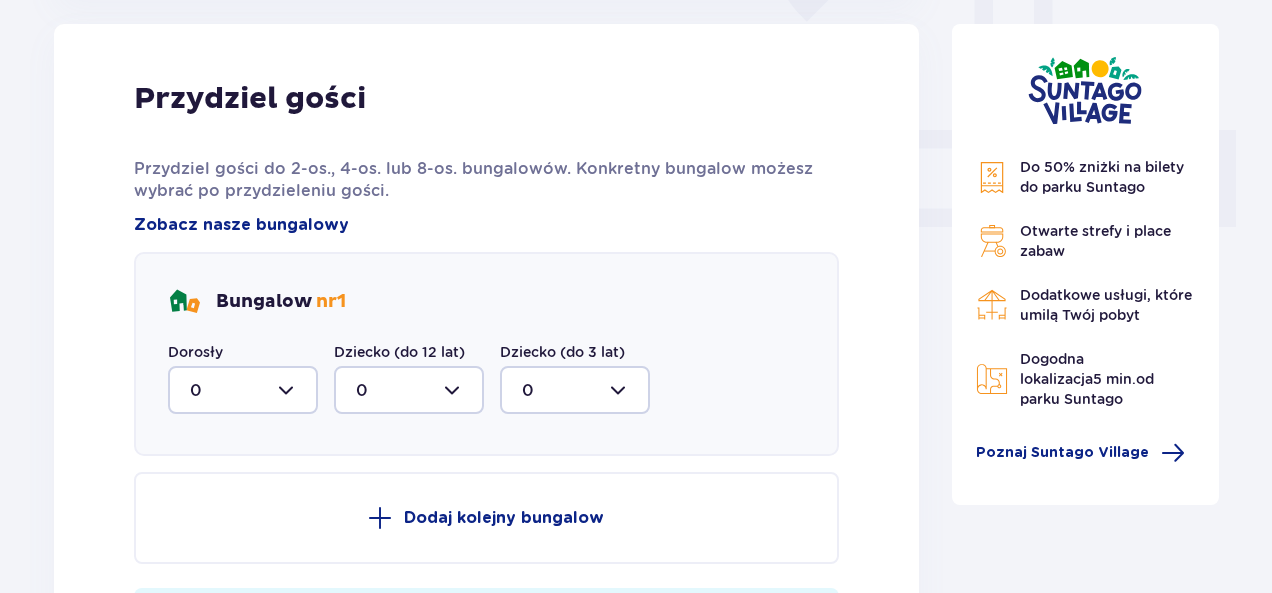 click at bounding box center [243, 390] 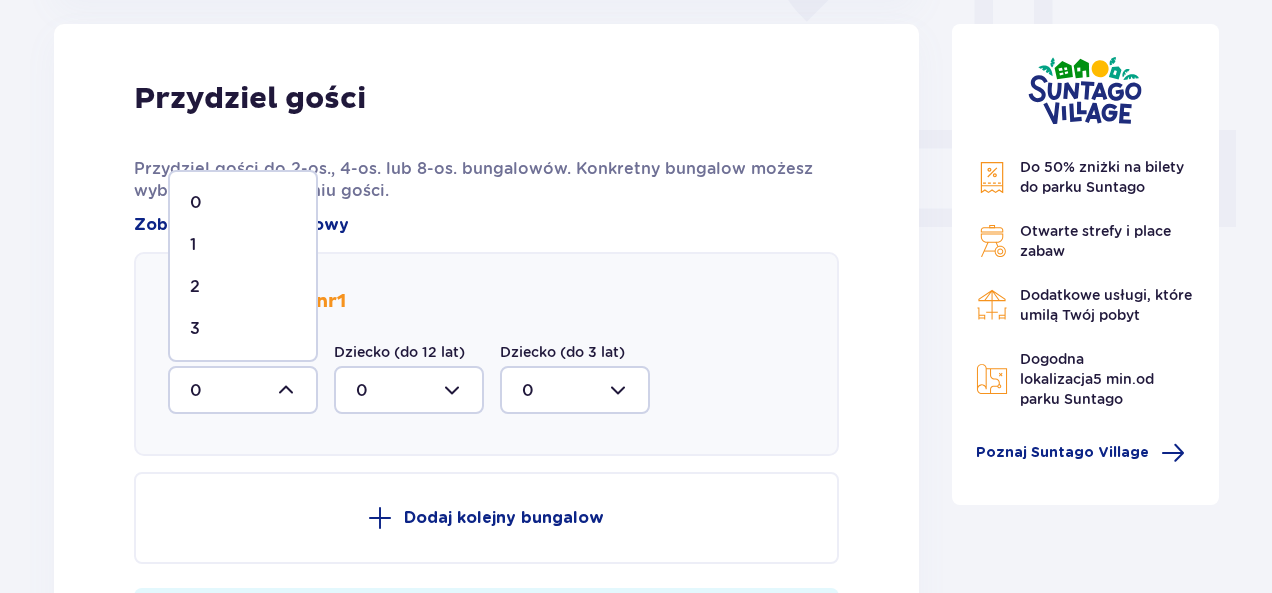 click on "3" at bounding box center [243, 329] 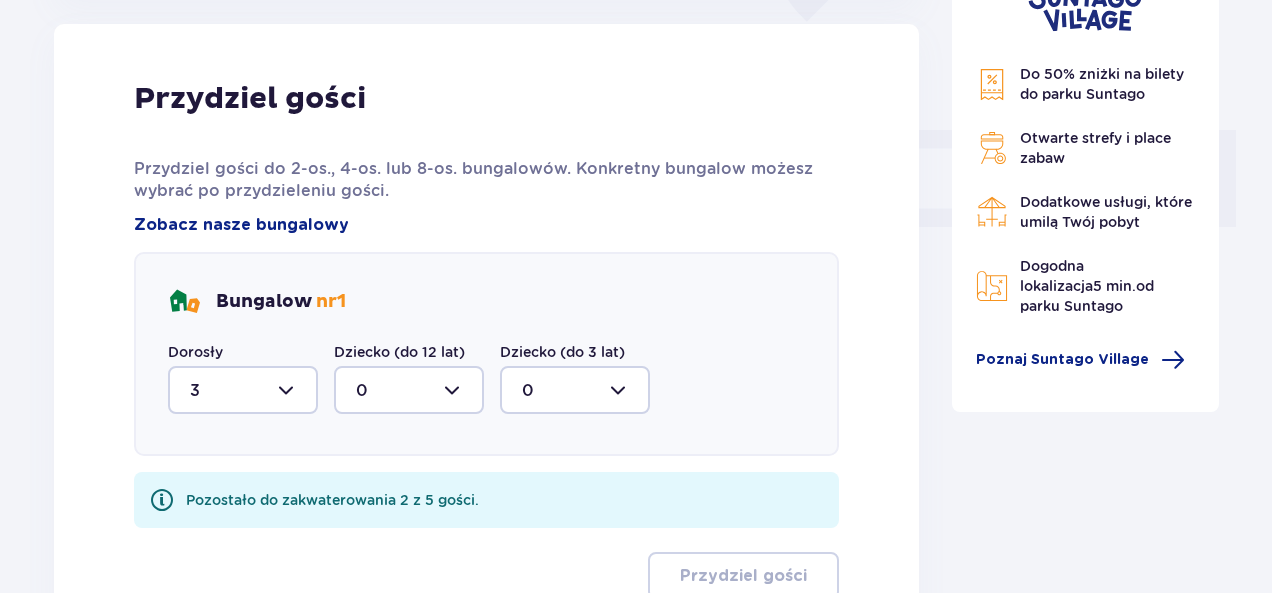 click at bounding box center (409, 390) 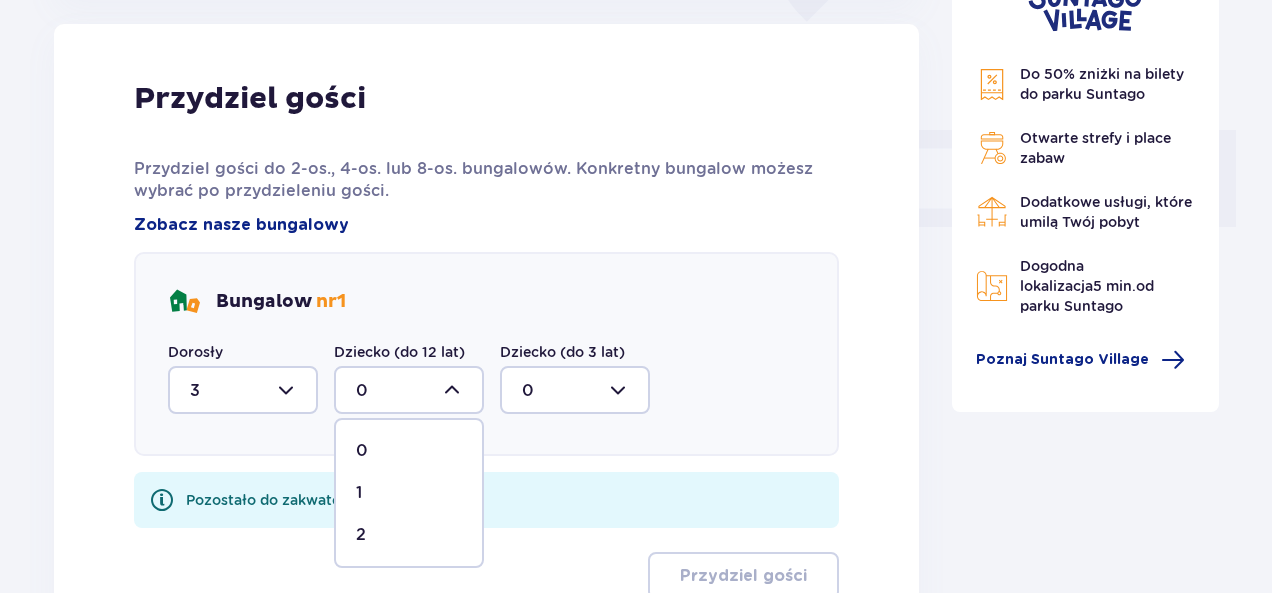 click on "2" at bounding box center [409, 535] 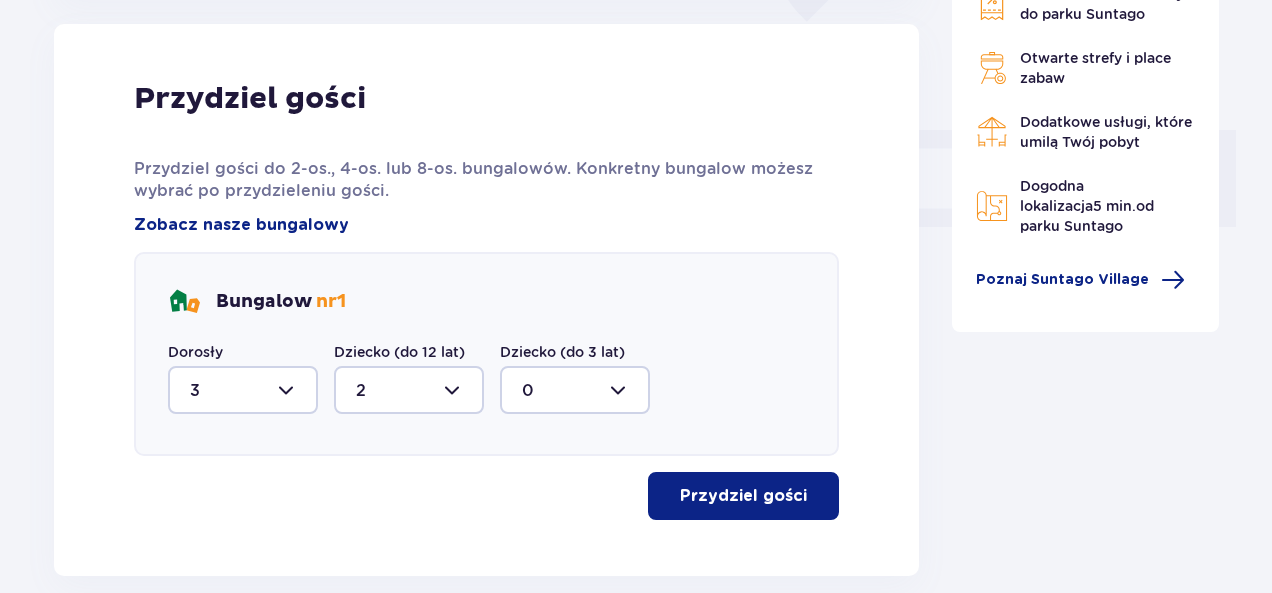 click on "Przydziel gości" at bounding box center [743, 496] 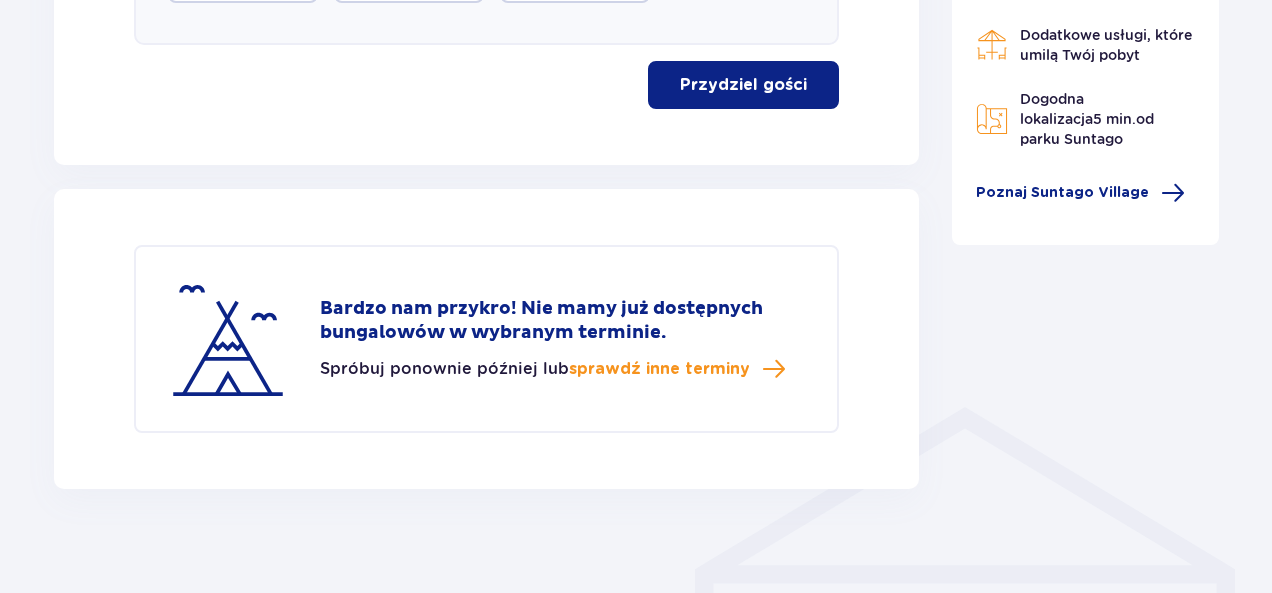 scroll, scrollTop: 1232, scrollLeft: 0, axis: vertical 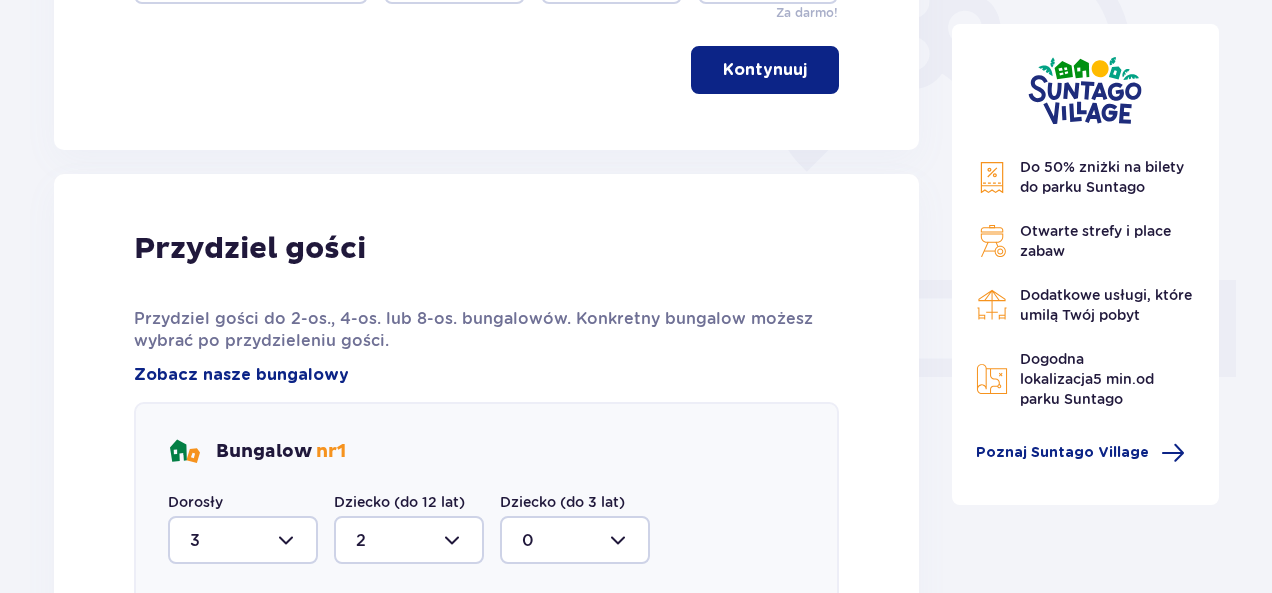 click on "Nocleg Pomiń ten krok Zaplanuj pobyt Za pierwszą dobę noclegu otrzymasz 10% zniżki na pierwszy dzień wizyty w parku. Każda kolejna doba pobytu to aż 50% zniżki na kolejny dzień wodnych atrakcji! Termin wizyty [DATE] - [DATE] Liczba gości Dorosły 3 Dziecko (do 12 lat) 2 Dziecko (do 3 lat) 0 Za darmo! Kontynuuj Przydziel gości Przydziel gości do 2-os., 4-os. lub 8-os. bungalowów. Konkretny bungalow możesz wybrać po przydzieleniu gości. Zobacz nasze bungalowy Bungalow nr 1 Dorosły 3 Dziecko (do 12 lat) 2 Dziecko (do 3 lat) 0 Przydziel gości Bardzo nam przykro! Nie mamy już dostępnych bungalowów w wybranym terminie. Spróbuj ponownie później lub sprawdź inne terminy Do 50% zniżki na bilety do parku Suntago Otwarte strefy i place zabaw Dodatkowe usługi, które umilą Twój pobyt Dogodna lokalizacja 5 min. od parku Suntago Poznaj Suntago Village" at bounding box center (636, 335) 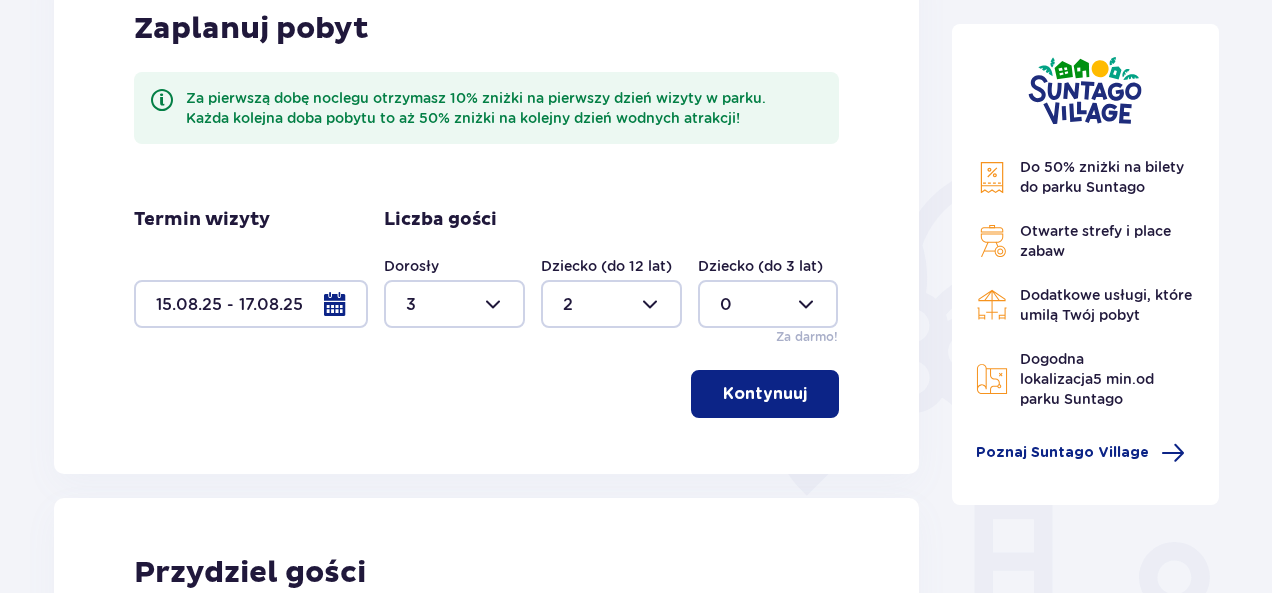 scroll, scrollTop: 303, scrollLeft: 0, axis: vertical 